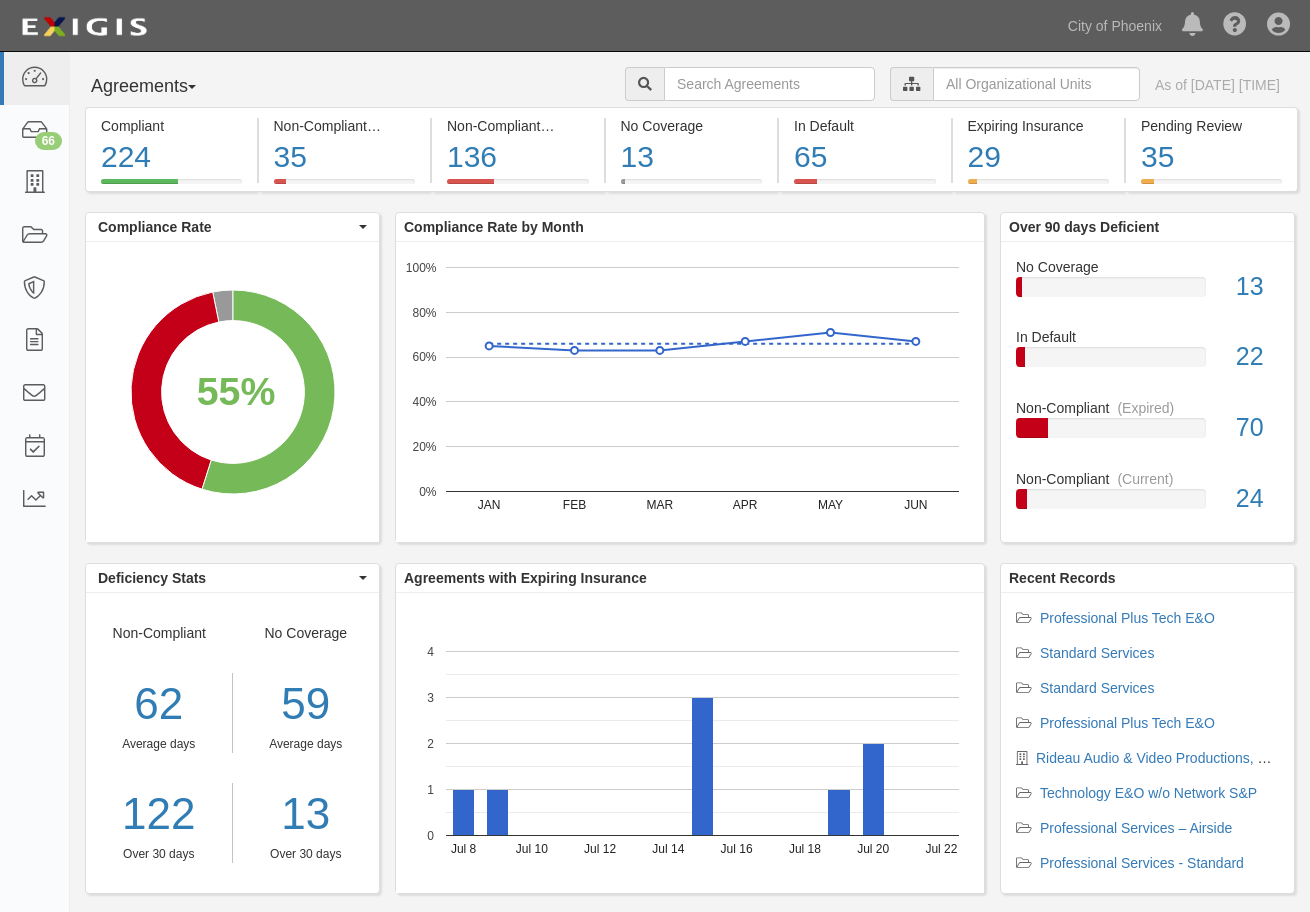 scroll, scrollTop: 0, scrollLeft: 0, axis: both 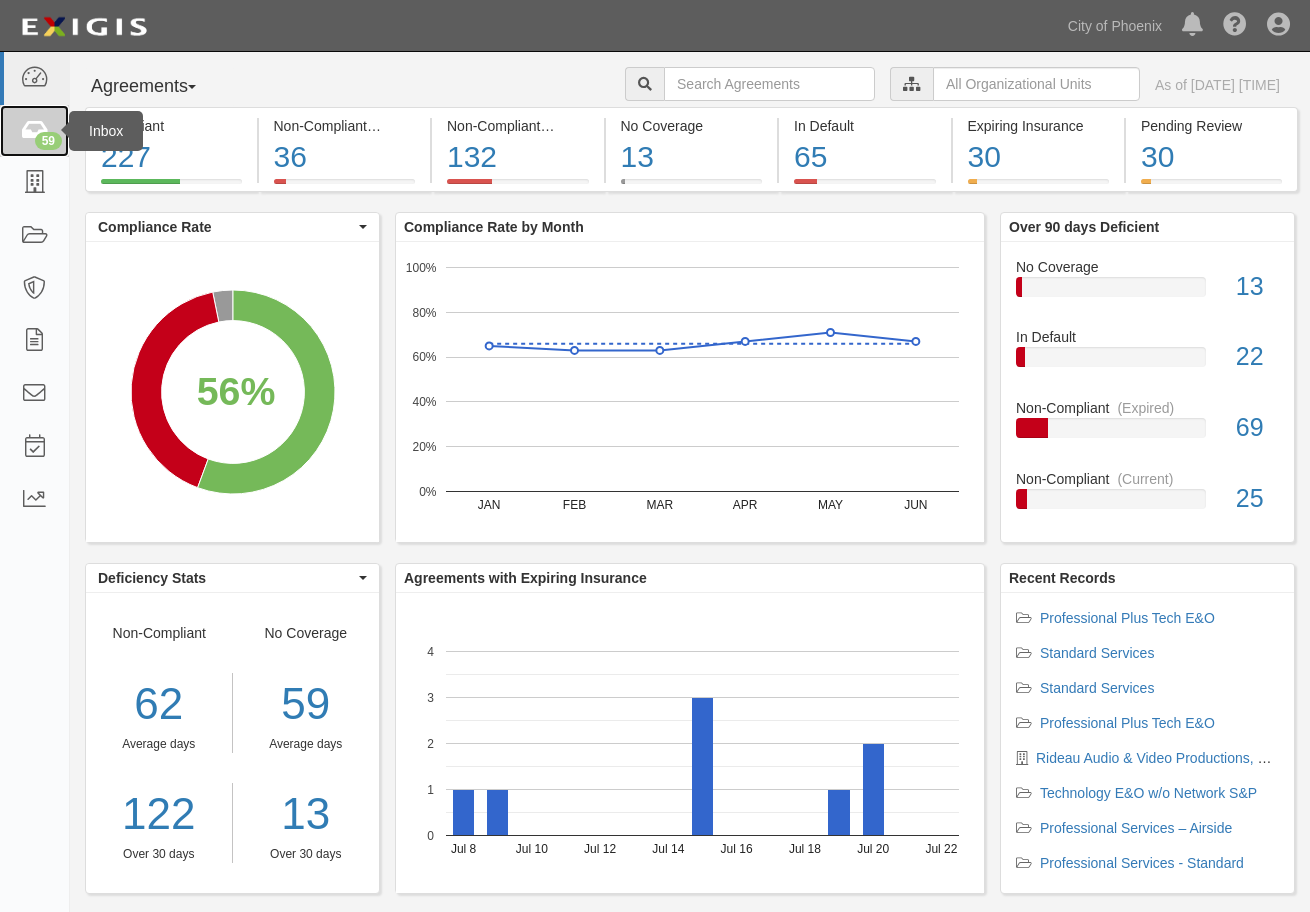 click at bounding box center [34, 131] 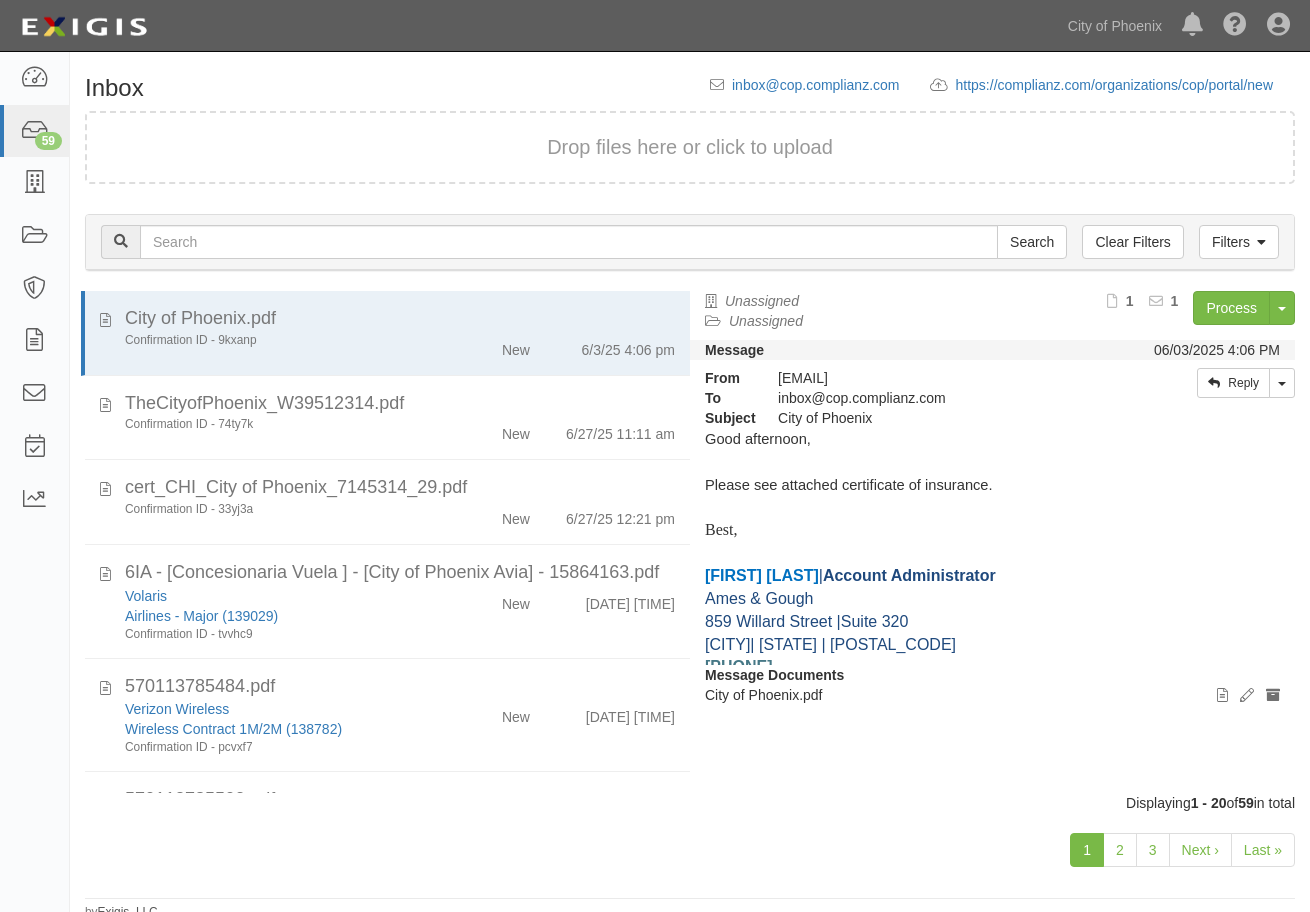 scroll, scrollTop: 0, scrollLeft: 0, axis: both 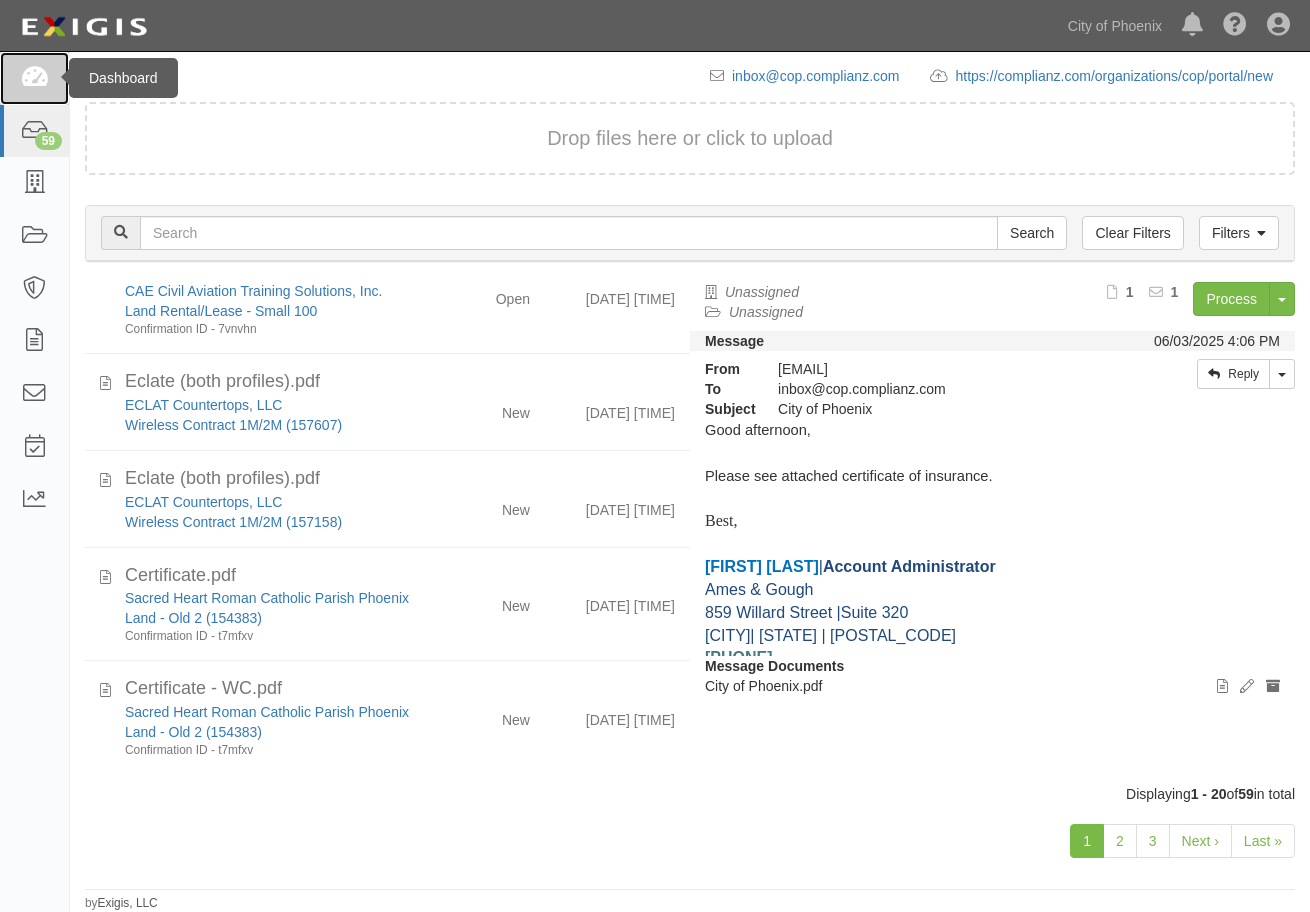 click at bounding box center [34, 78] 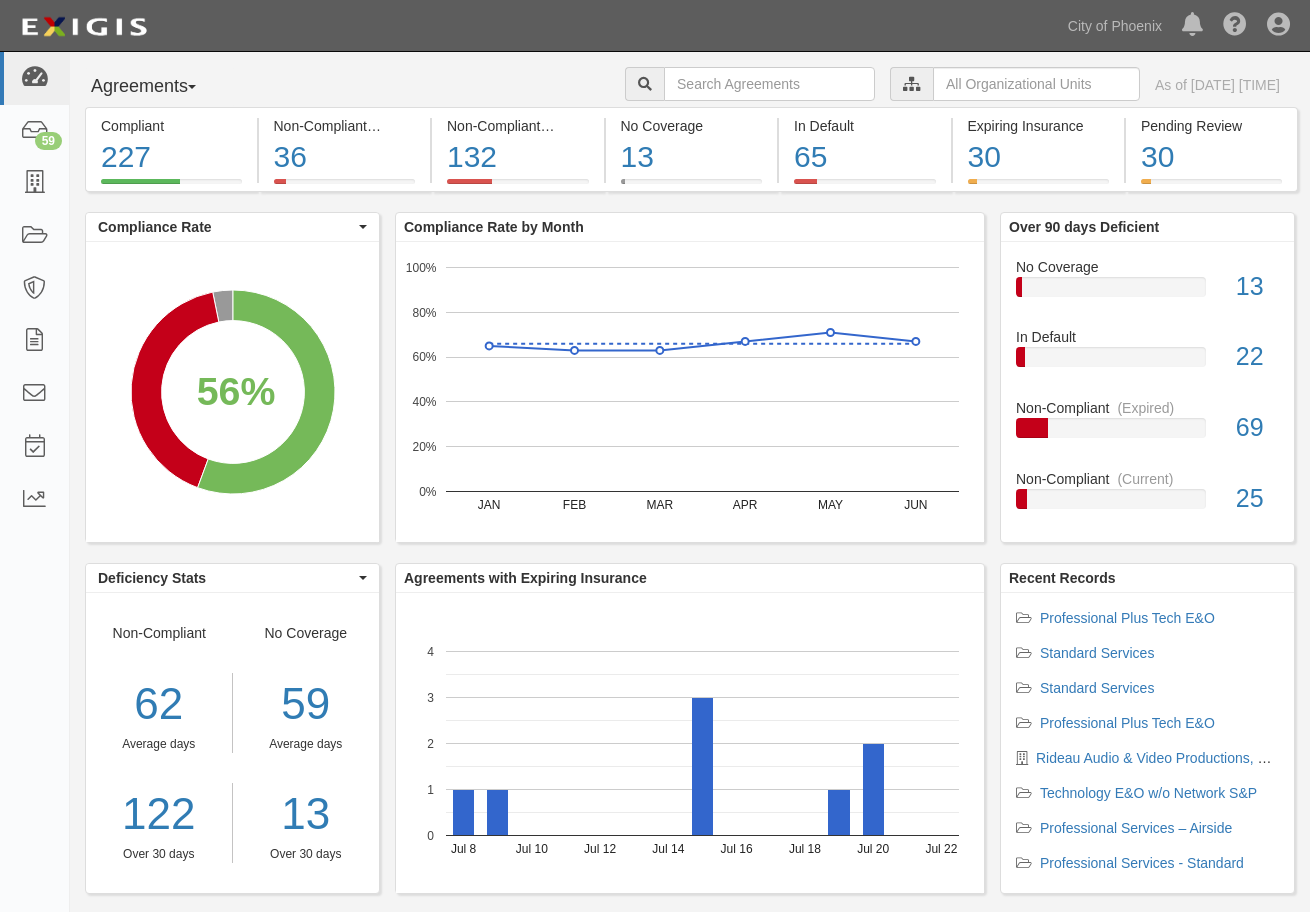 scroll, scrollTop: 0, scrollLeft: 0, axis: both 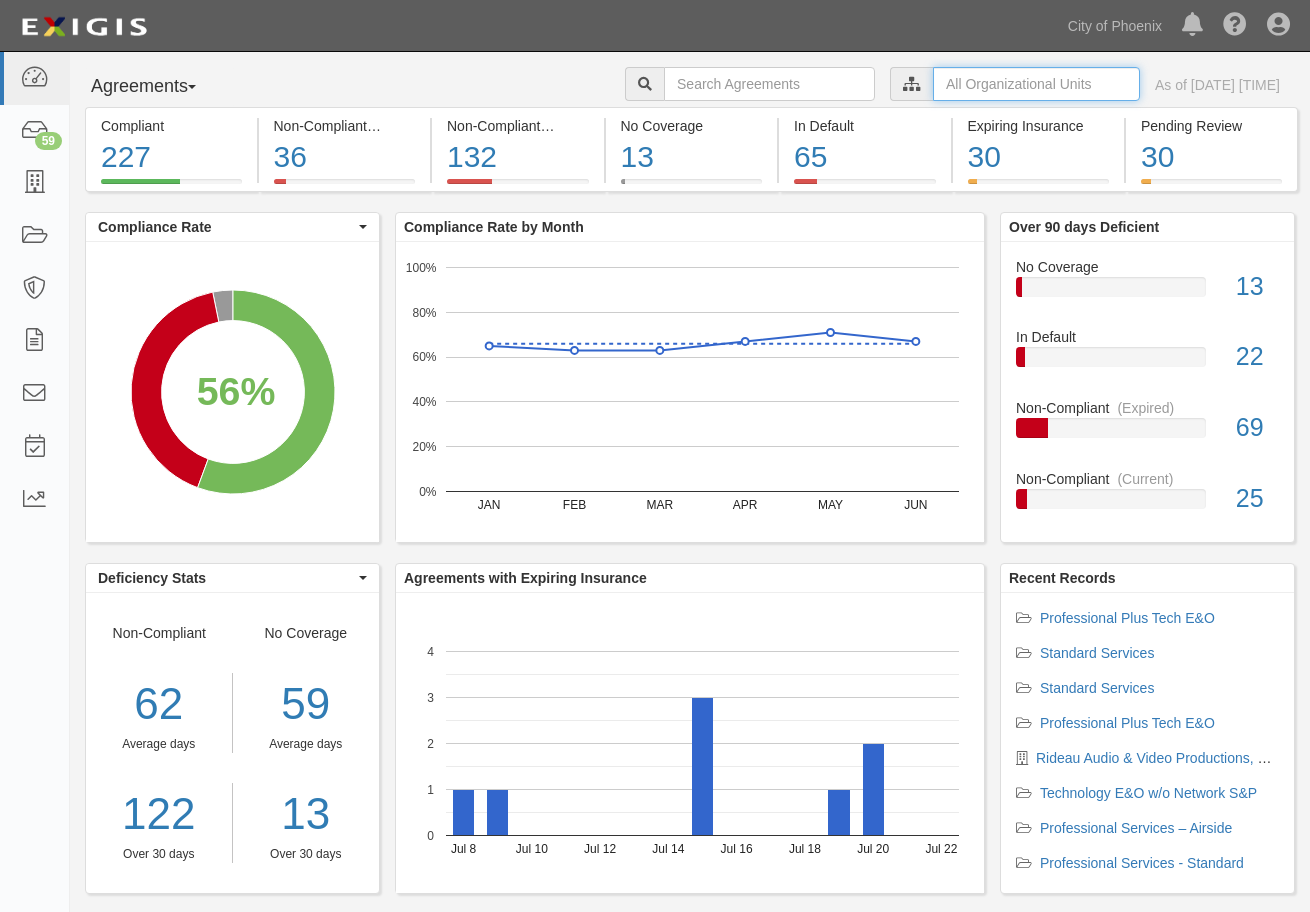 click at bounding box center (1036, 84) 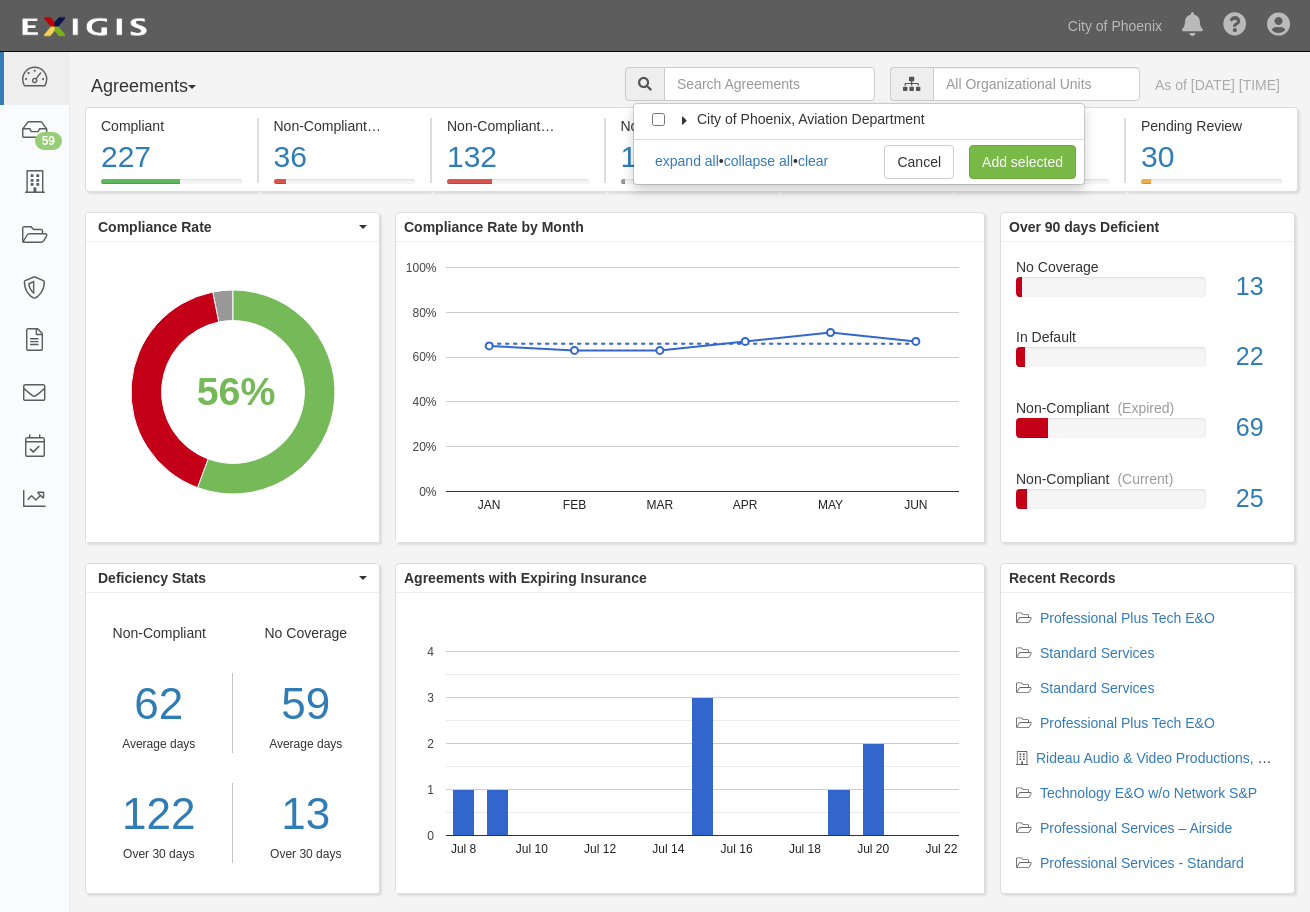 click at bounding box center (685, 120) 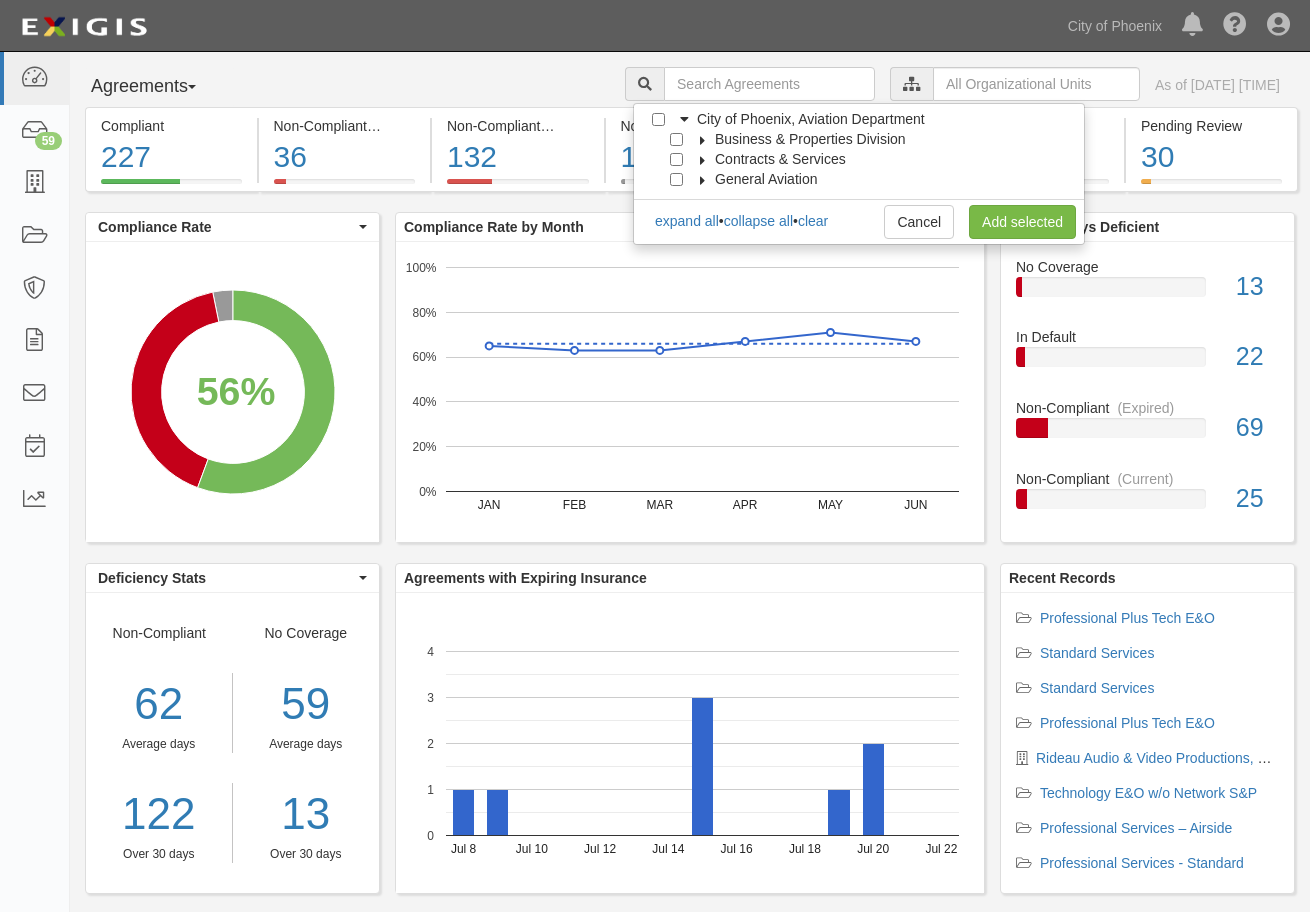 click on "General Aviation" at bounding box center (859, 139) 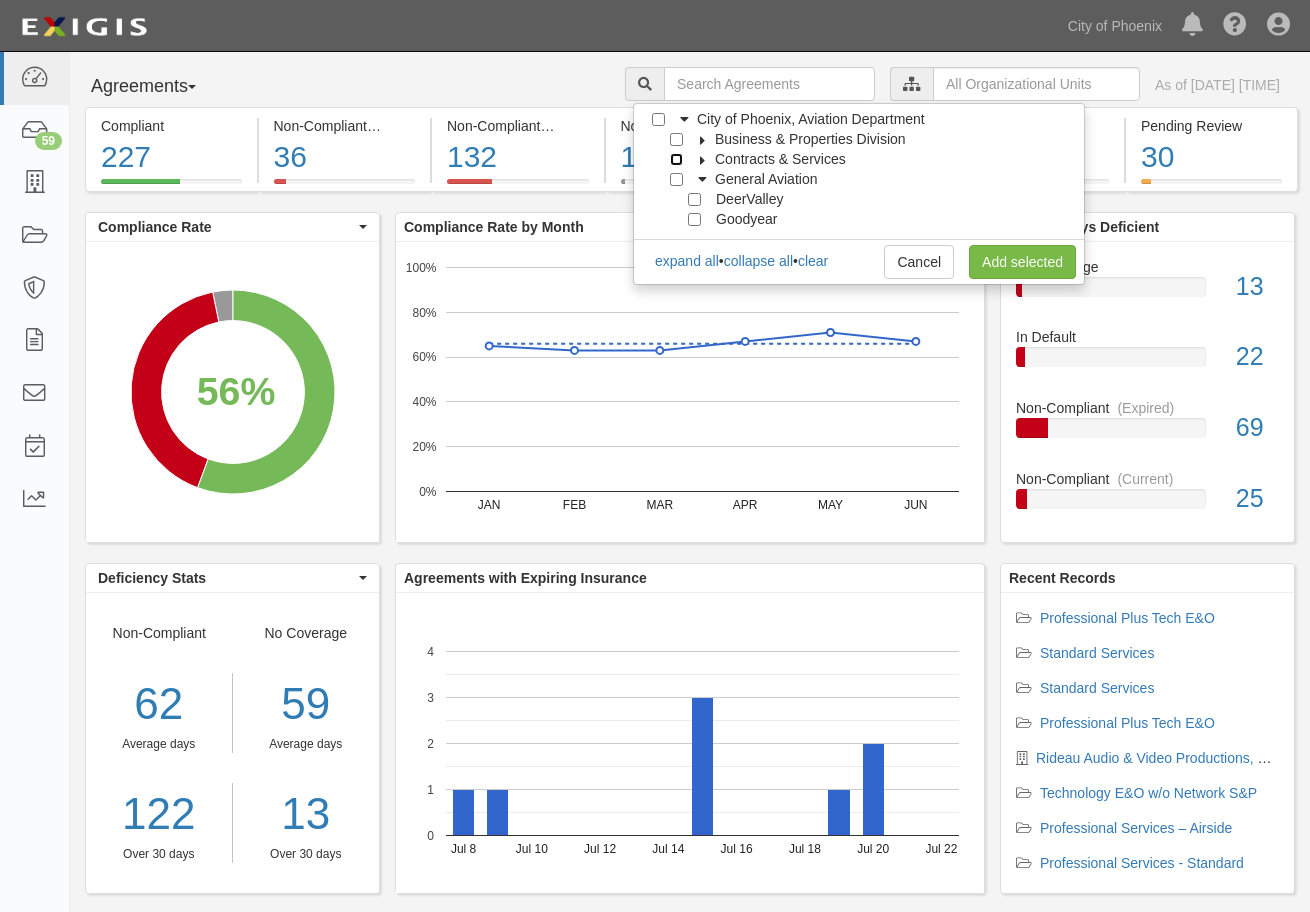 click on "Contracts & Services" at bounding box center [676, 159] 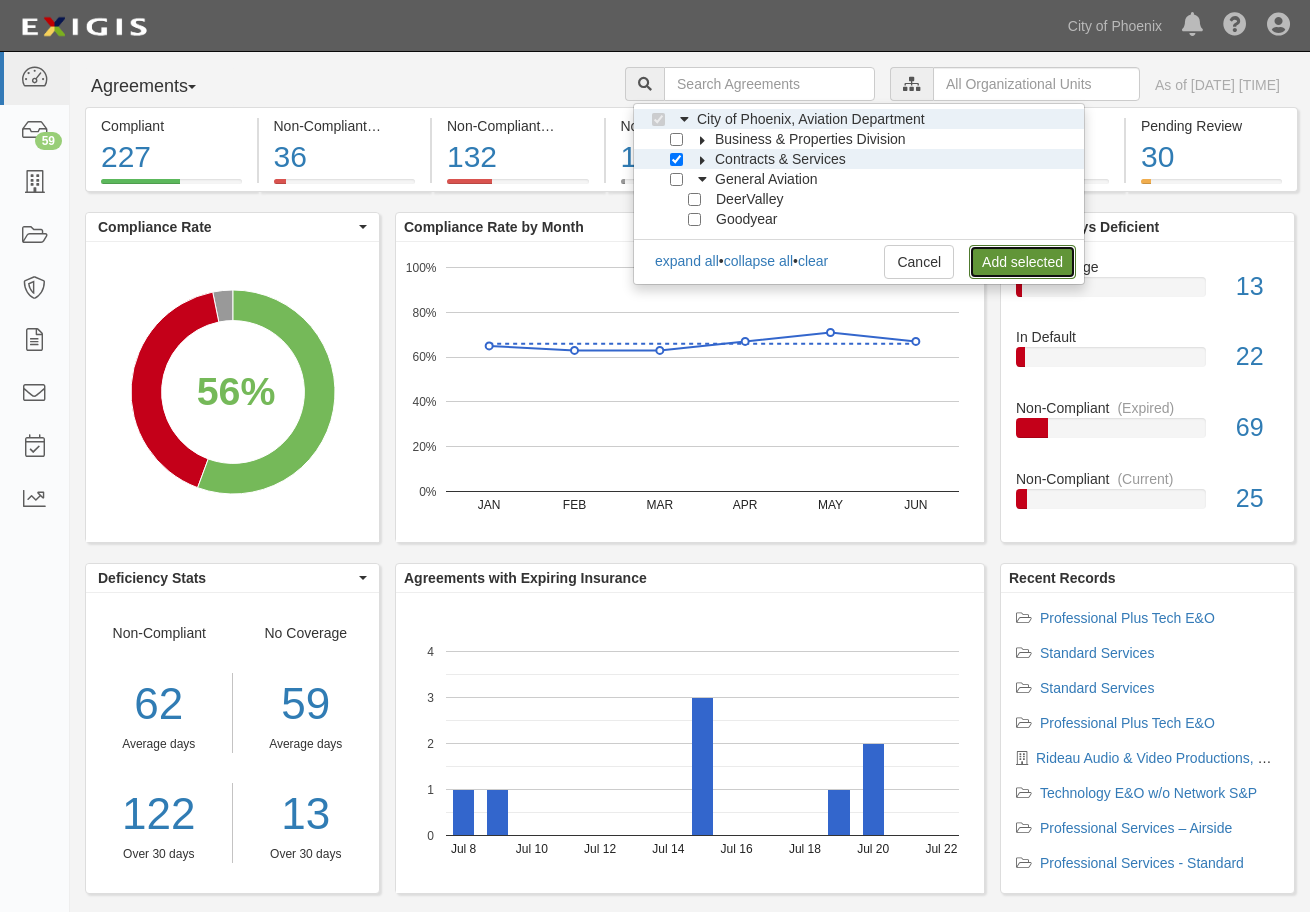 click on "Add selected" at bounding box center [1022, 262] 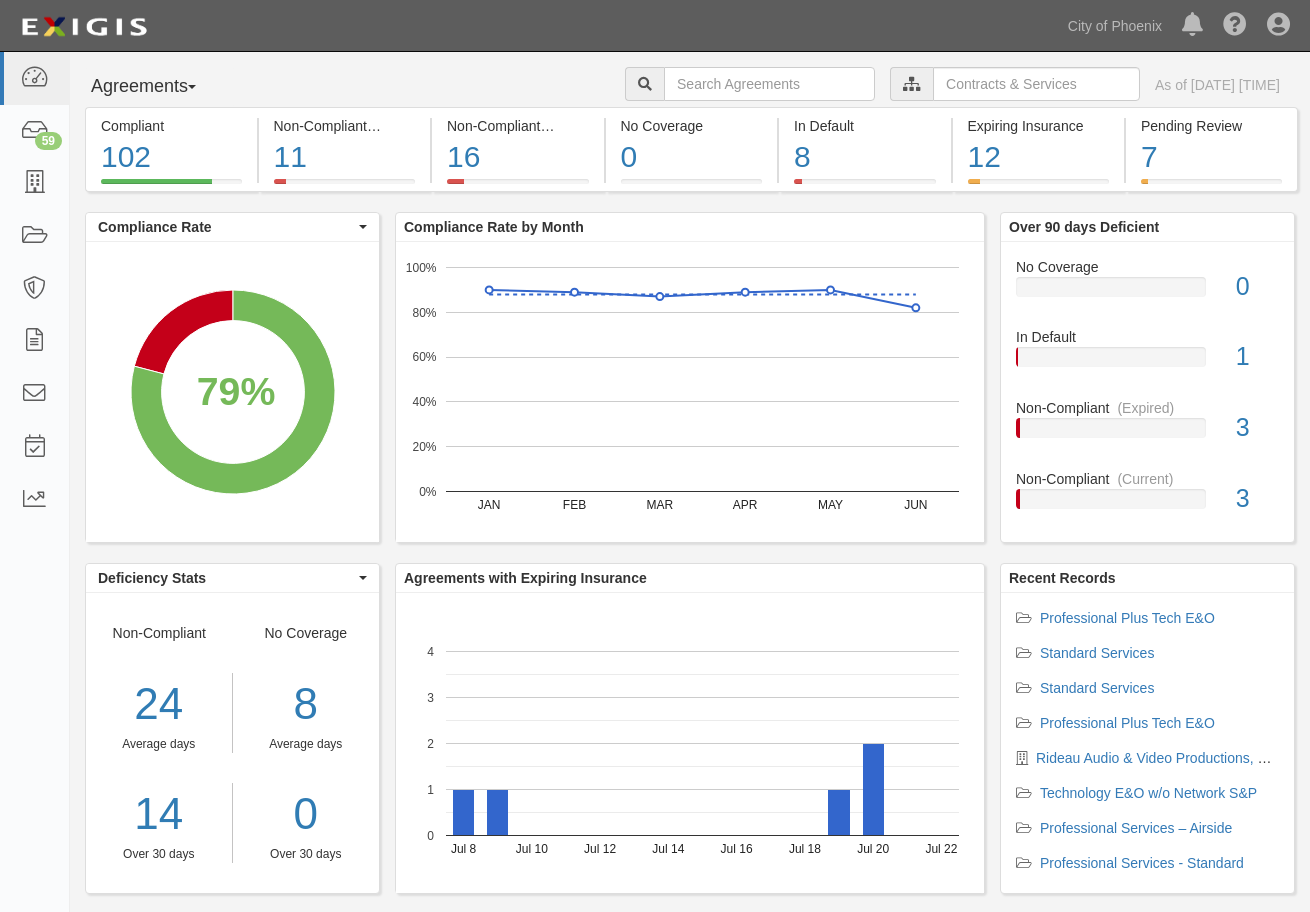 scroll, scrollTop: 0, scrollLeft: 0, axis: both 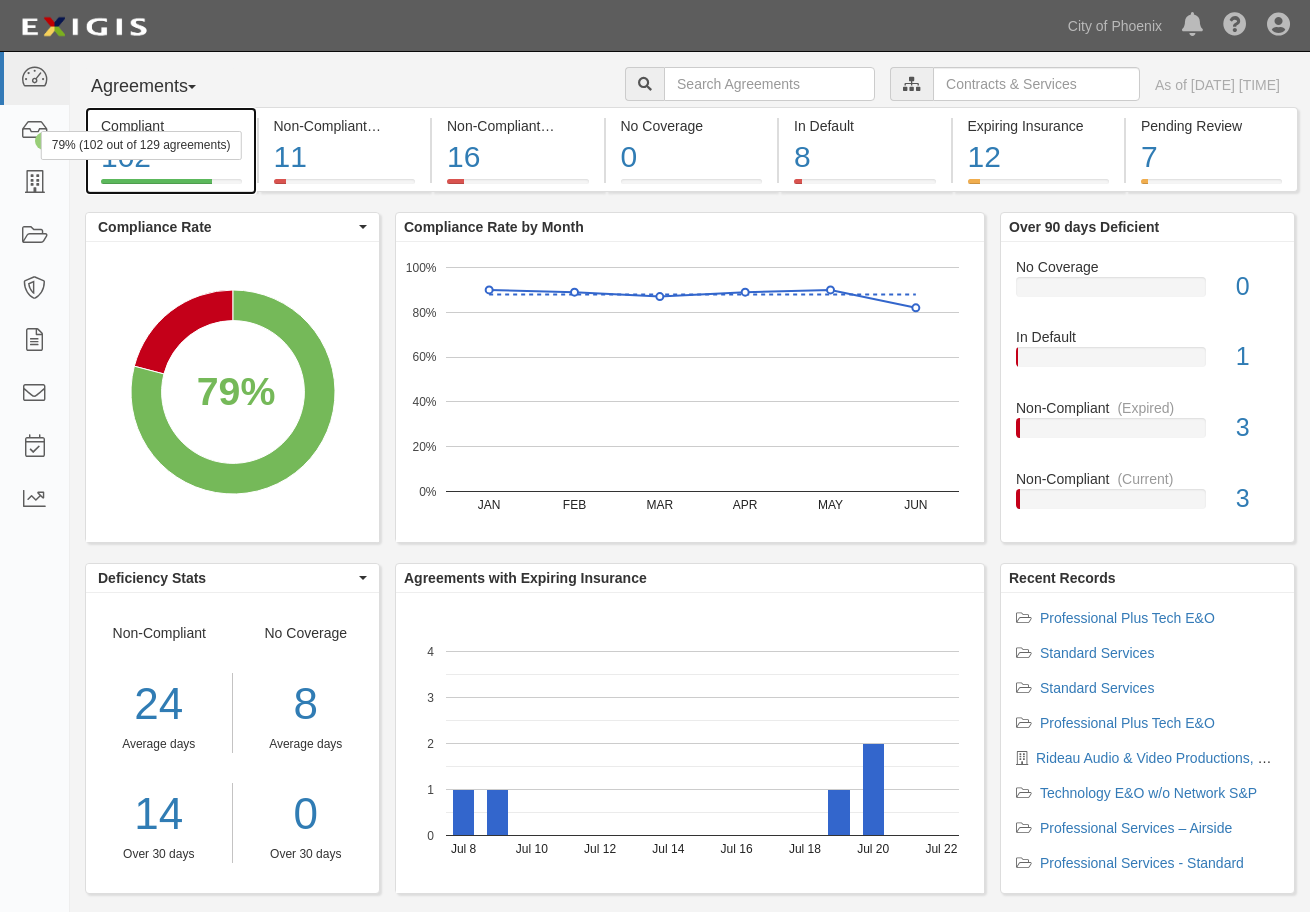 click on "79% (102 out of 129 agreements)" at bounding box center (141, 145) 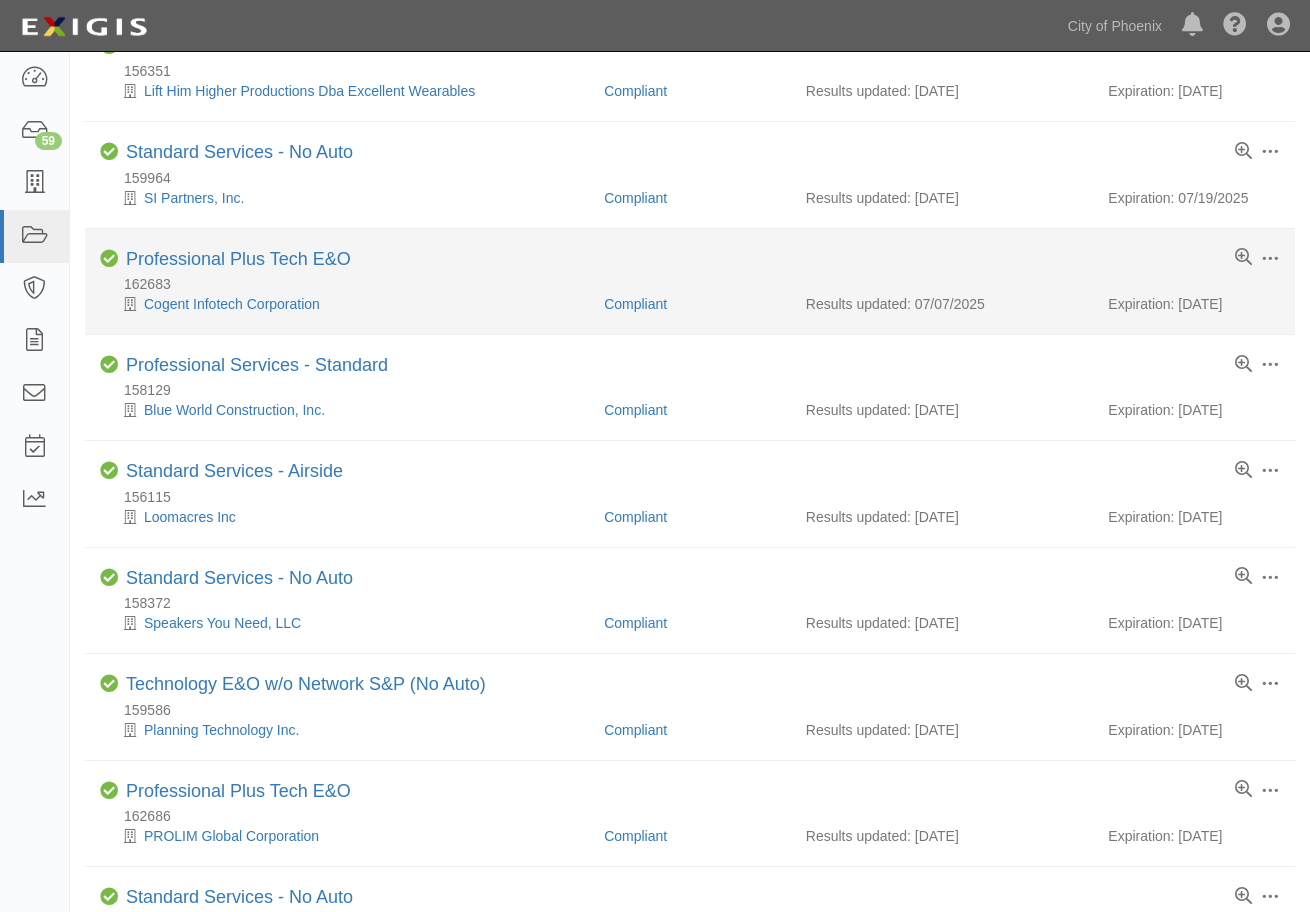 scroll, scrollTop: 0, scrollLeft: 0, axis: both 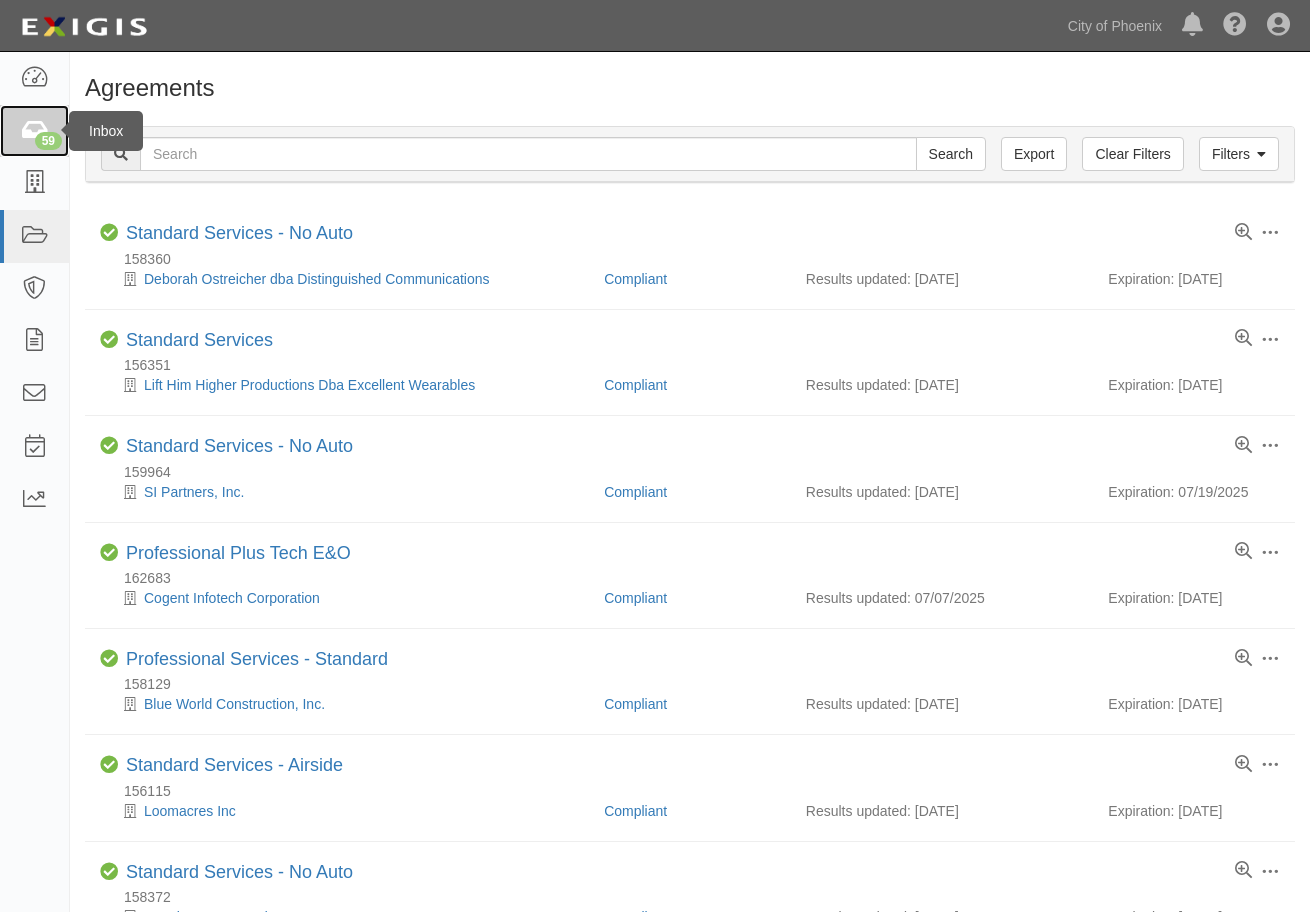 click on "59" at bounding box center (34, 131) 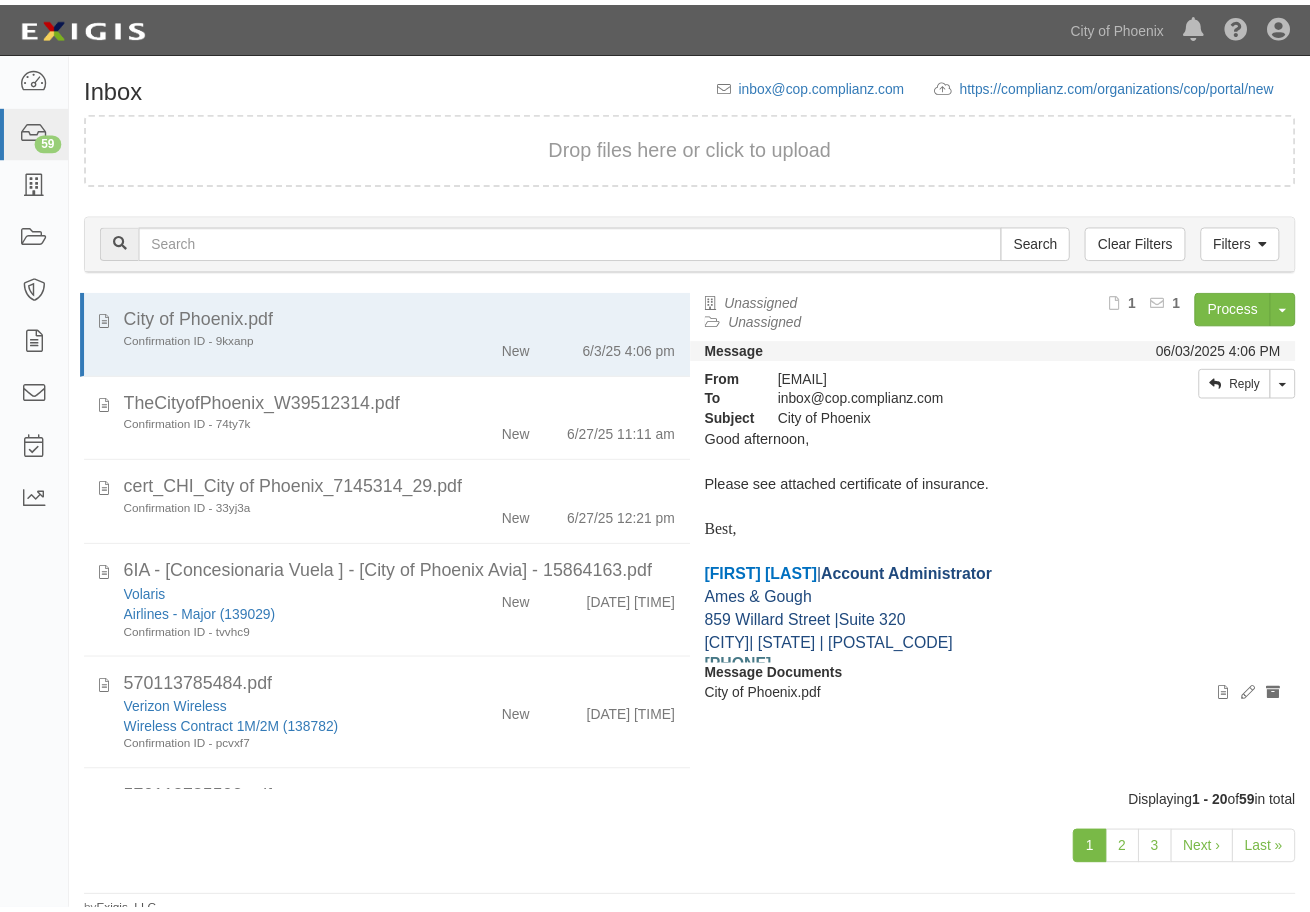 scroll, scrollTop: 0, scrollLeft: 0, axis: both 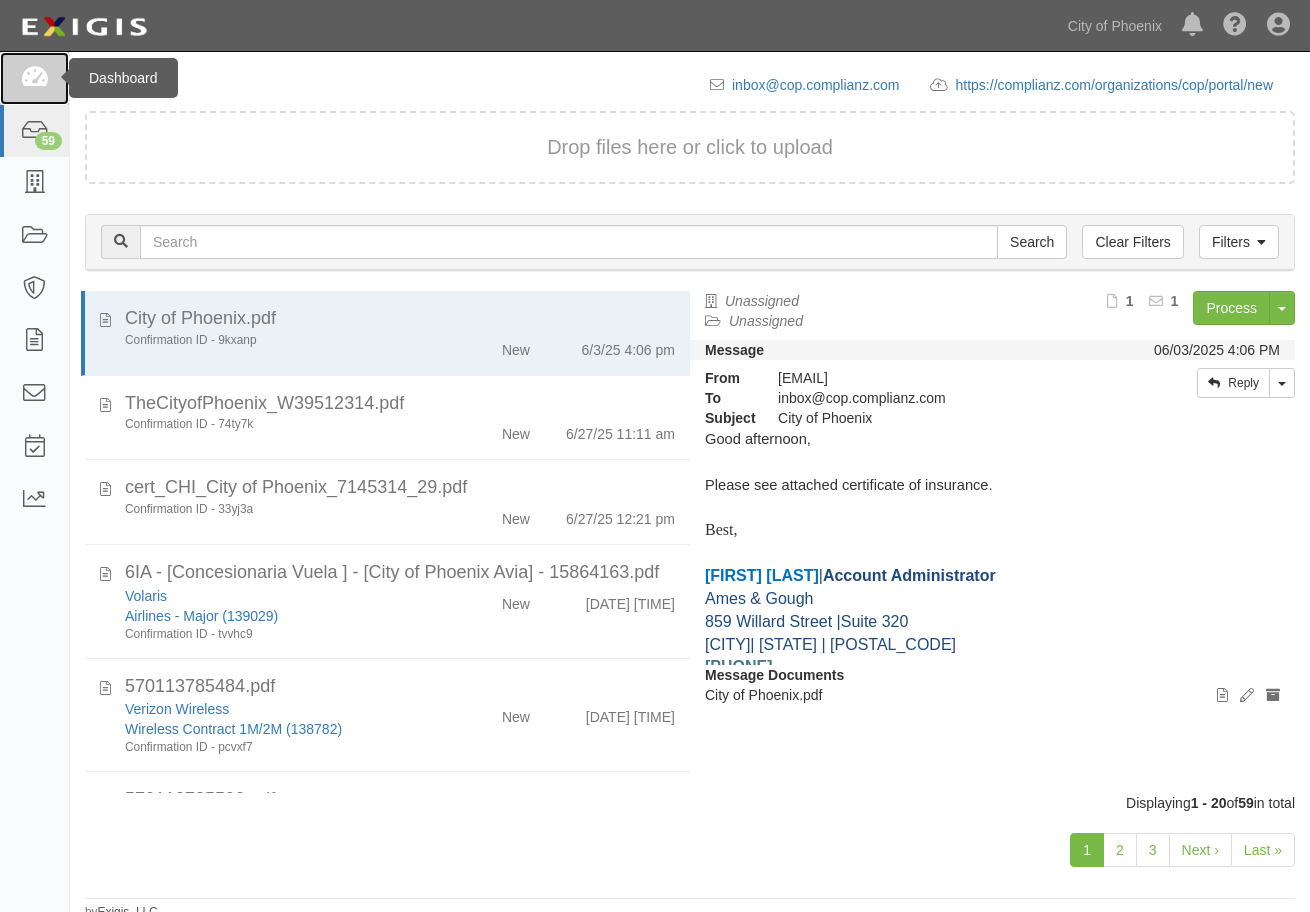 click at bounding box center (34, 78) 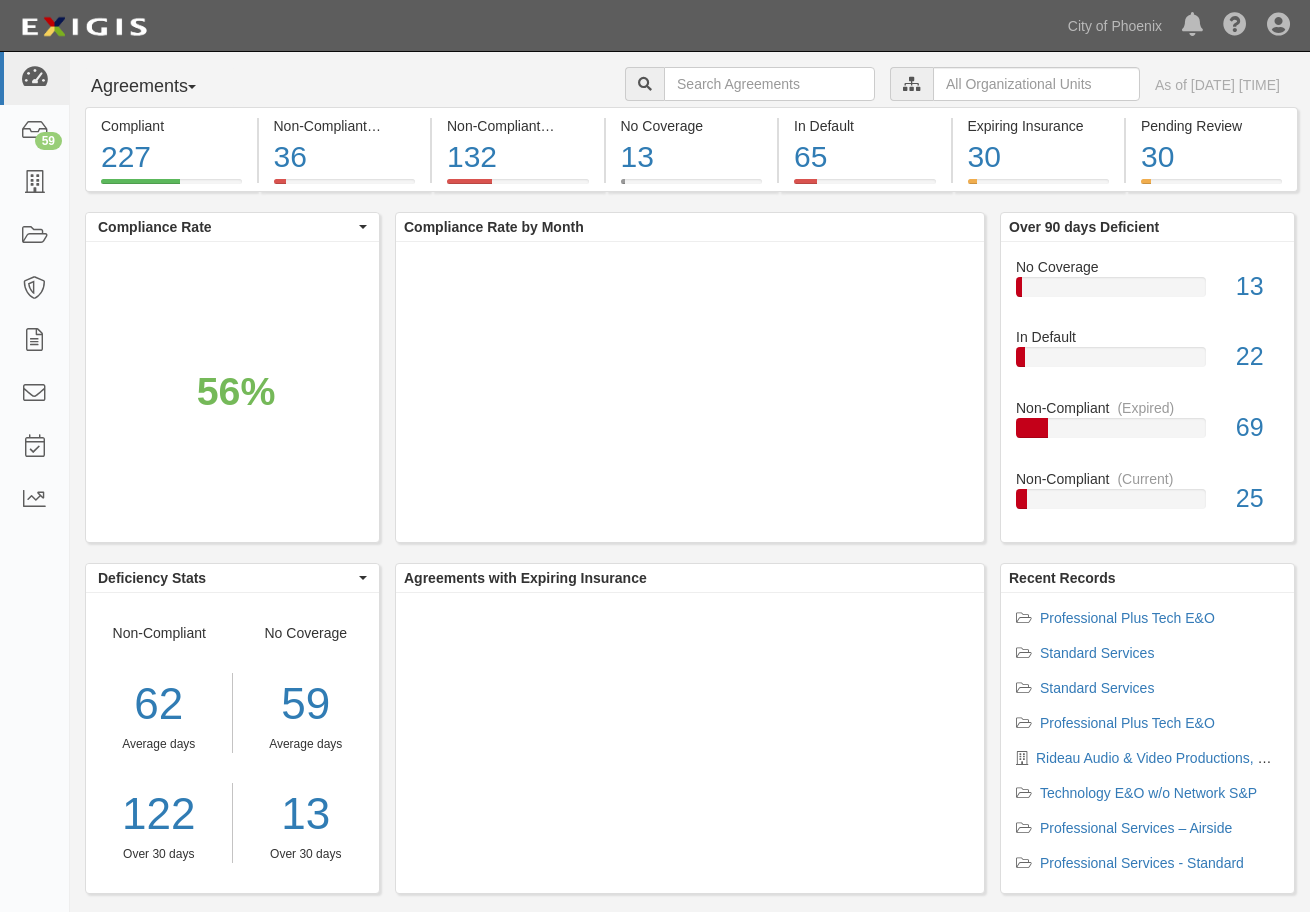 scroll, scrollTop: 0, scrollLeft: 0, axis: both 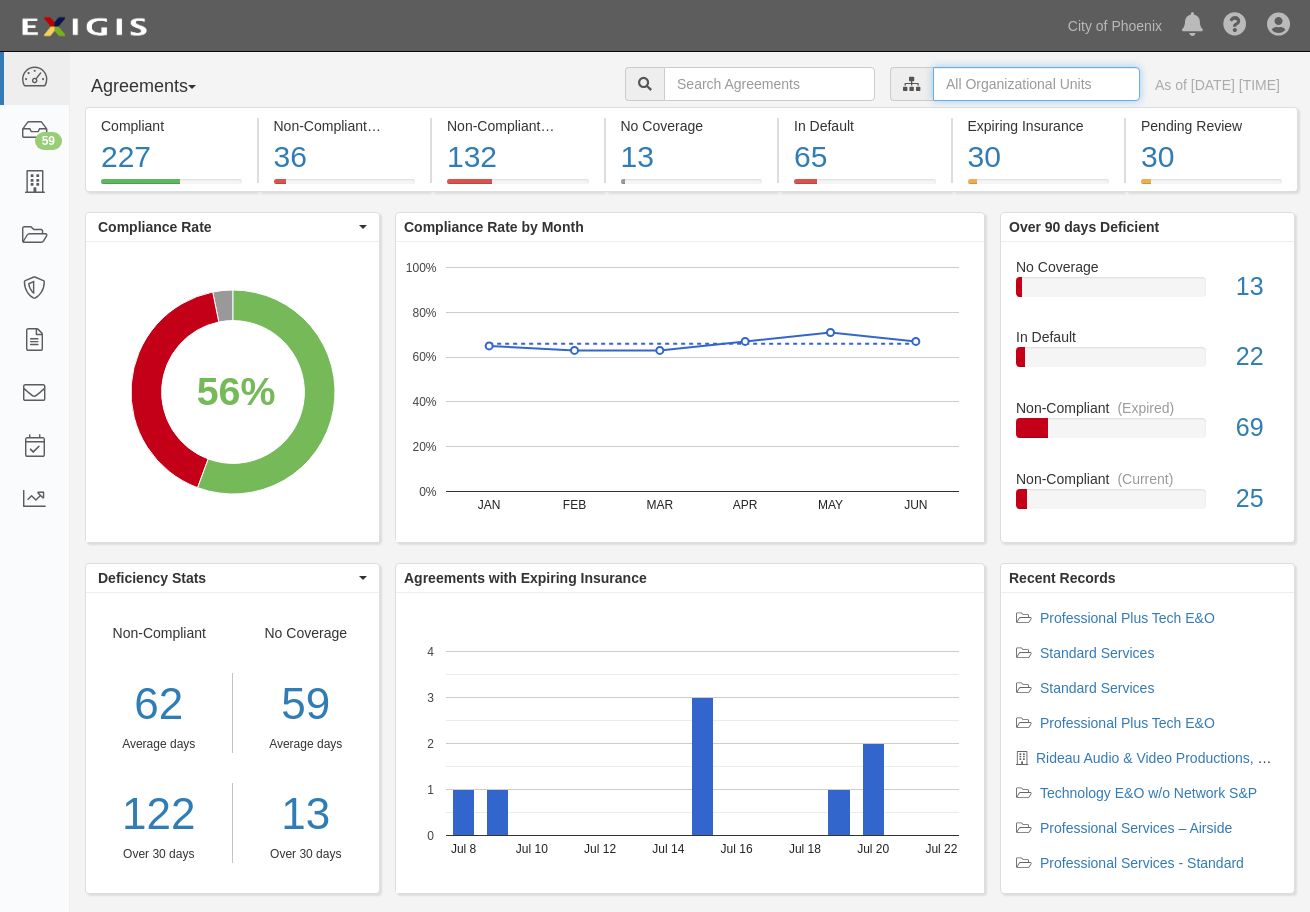 click at bounding box center [1036, 84] 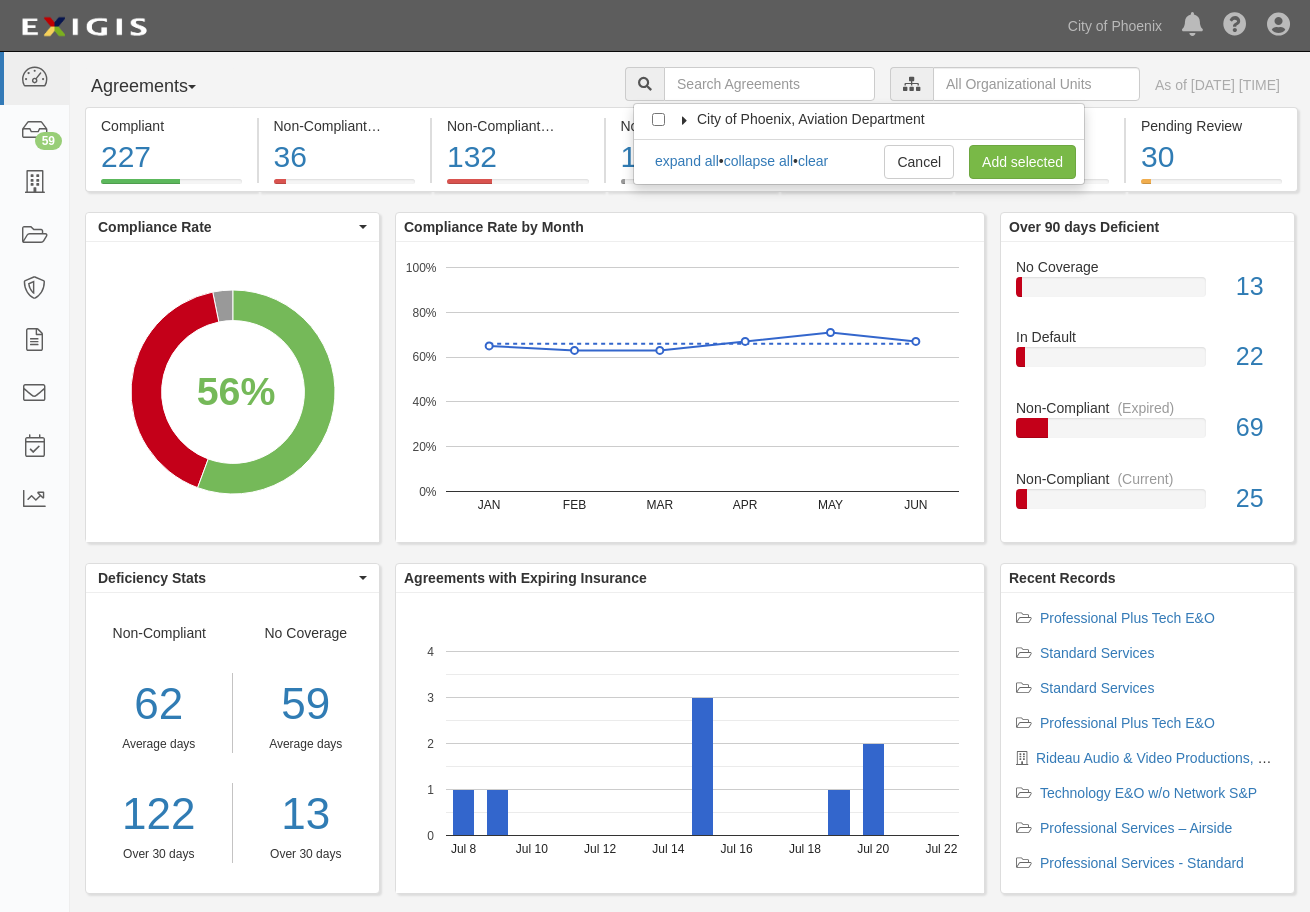 click on "City of Phoenix, Aviation Department" at bounding box center [798, 119] 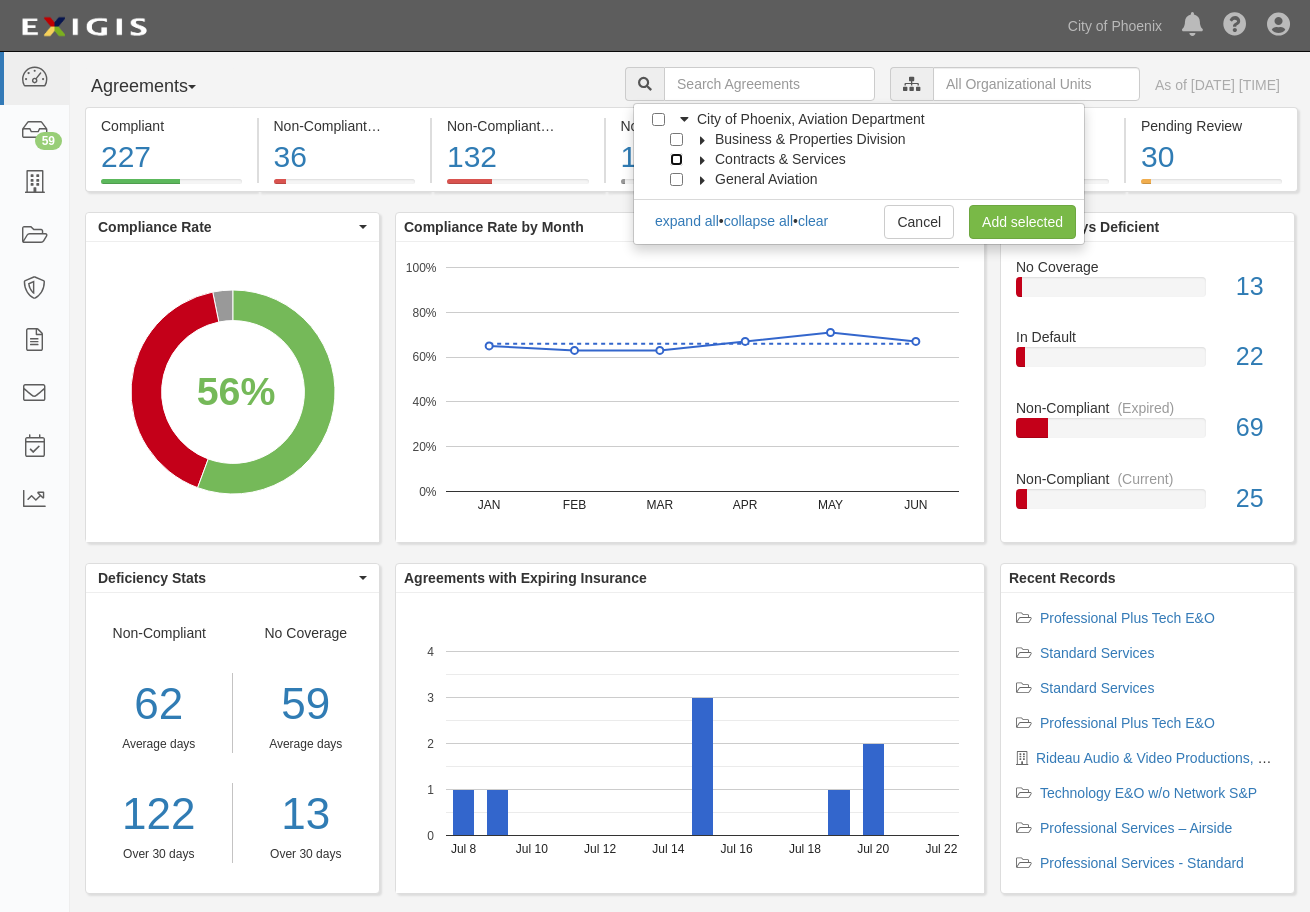 click on "Contracts & Services" at bounding box center [676, 159] 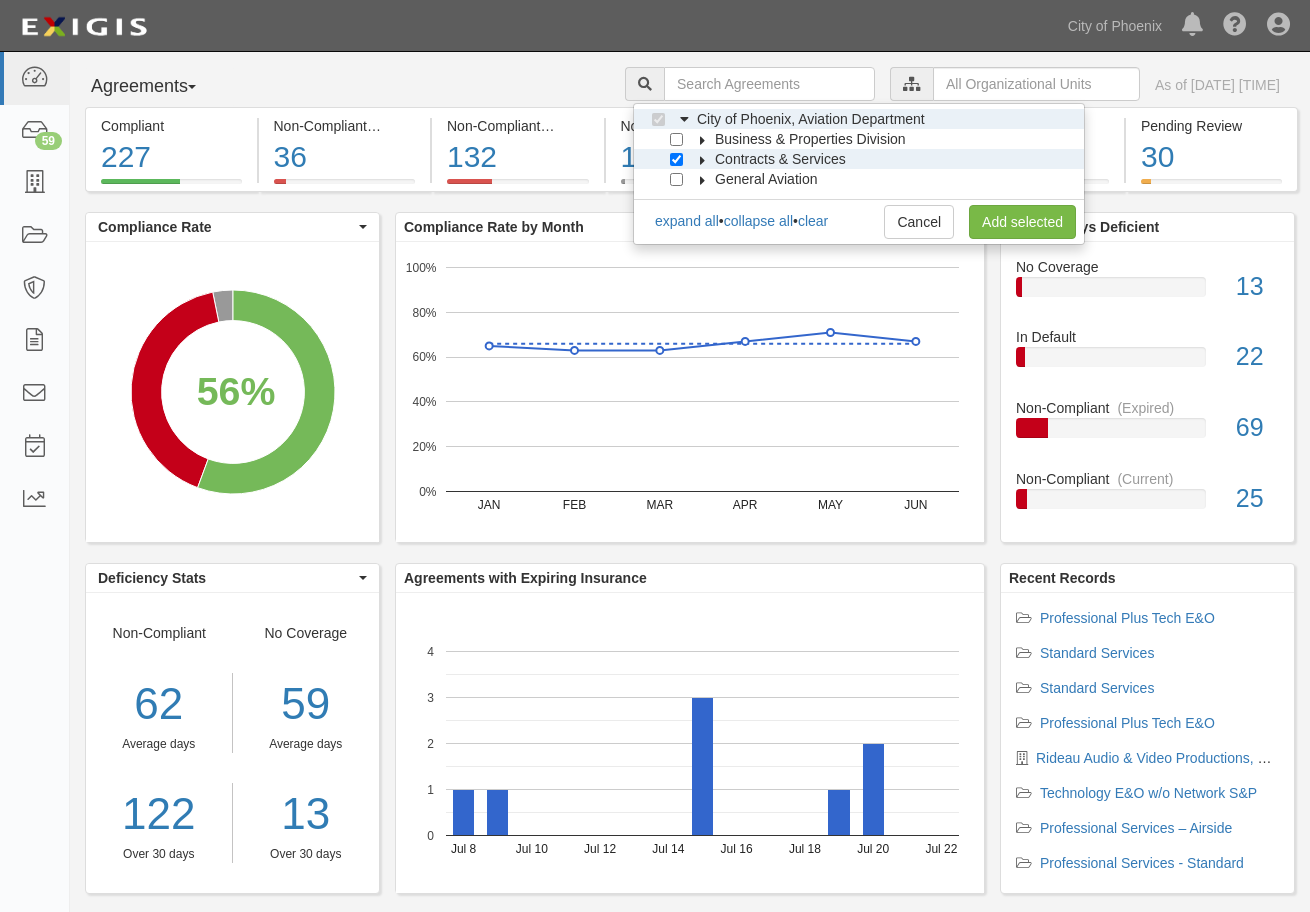 click on "City of Phoenix, Aviation Department Business & Properties Division Airlines Concessions CUP GA Parking RCC Real Estate Contracts & Services B & P C & S Director Office Facilities FMD Human Resources Operations Planning & Environmental Public Relations Public Safety & Security Technology General Aviation DeerValley Goodyear expand all  •  collapse all  •  clear Cancel Add selected" at bounding box center (859, 174) 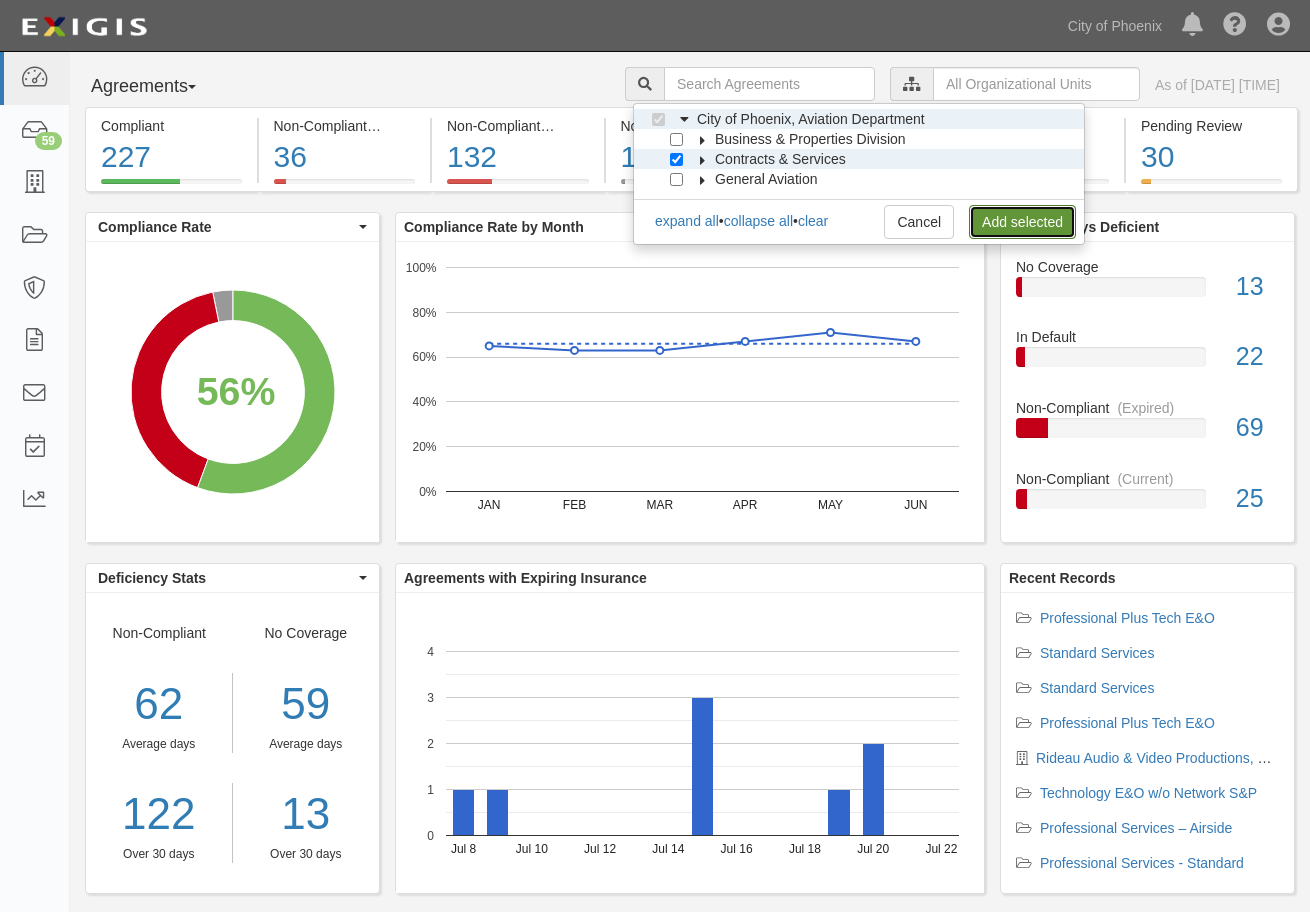 click on "Add selected" at bounding box center (1022, 222) 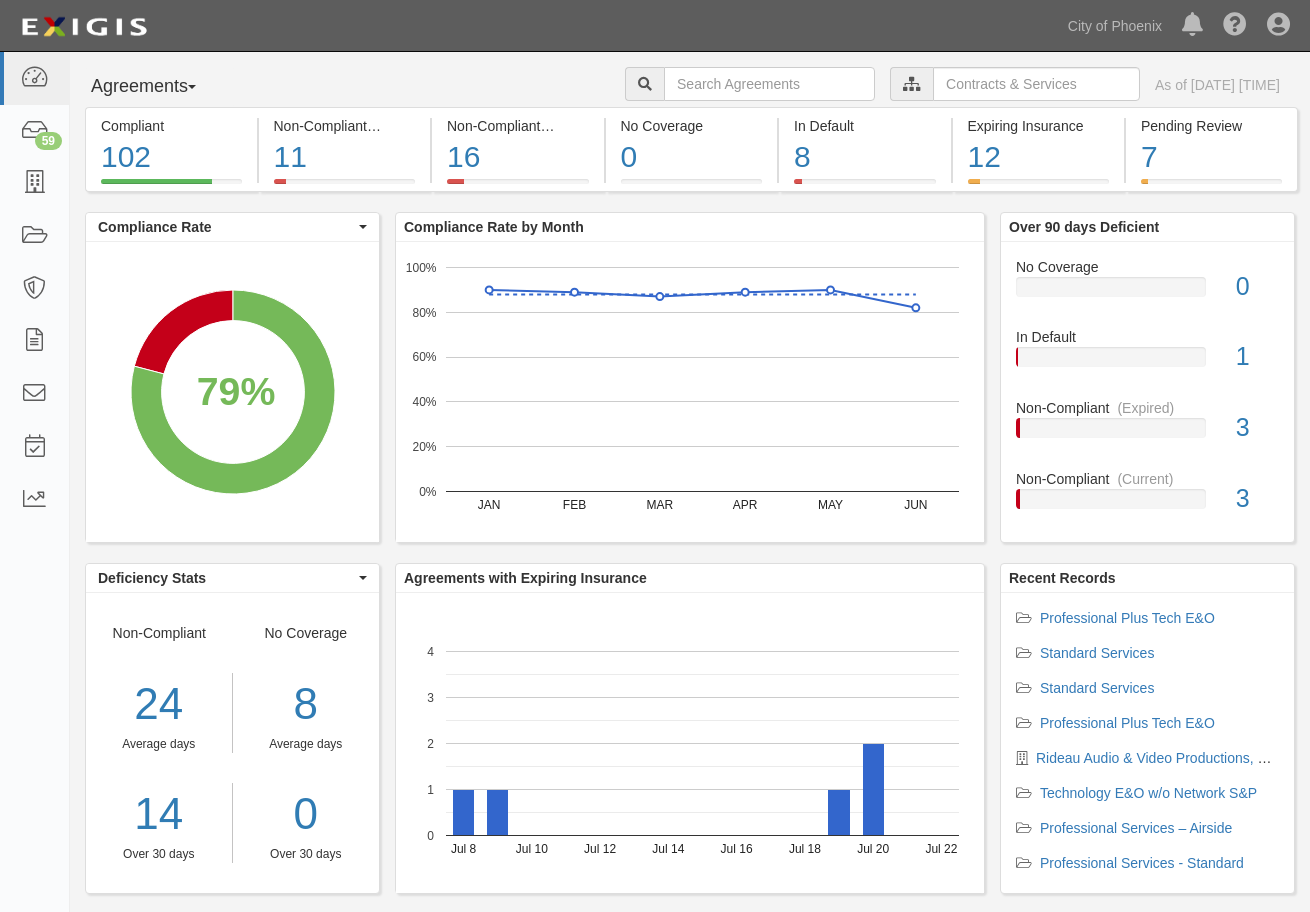 scroll, scrollTop: 0, scrollLeft: 0, axis: both 